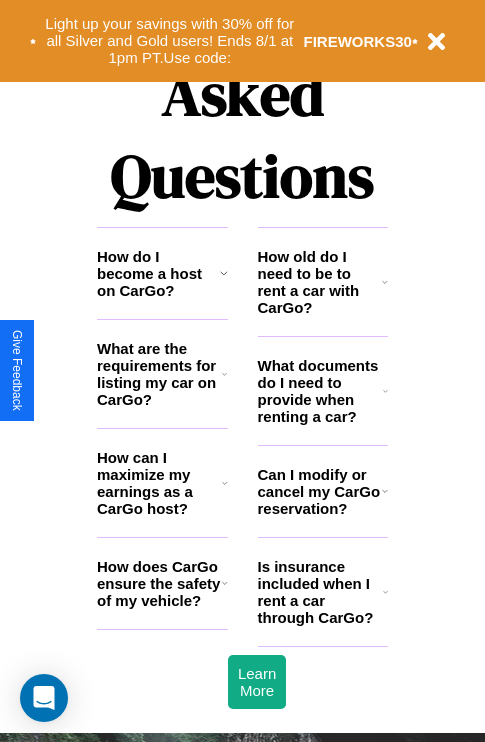 scroll, scrollTop: 2423, scrollLeft: 0, axis: vertical 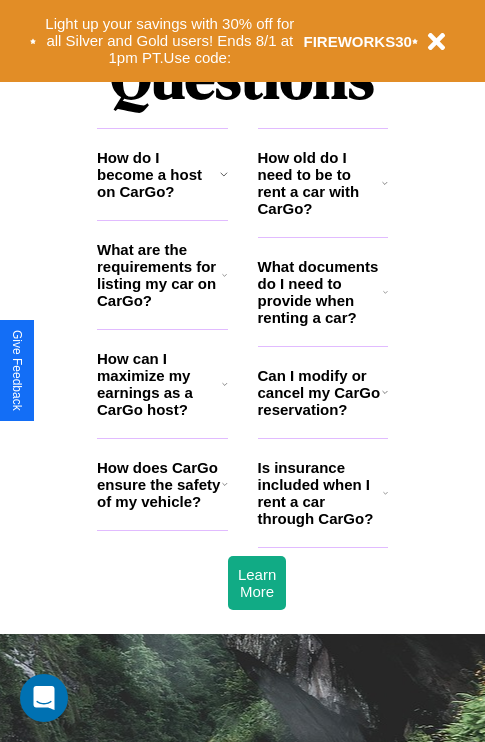 click on "What documents do I need to provide when renting a car?" at bounding box center (321, 292) 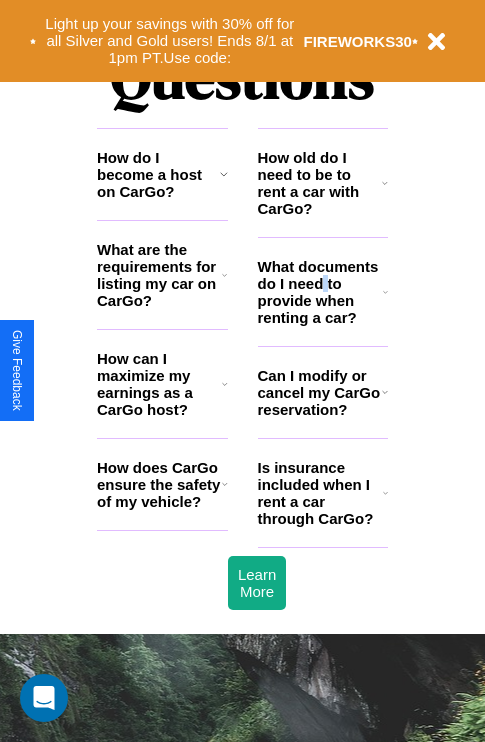 click 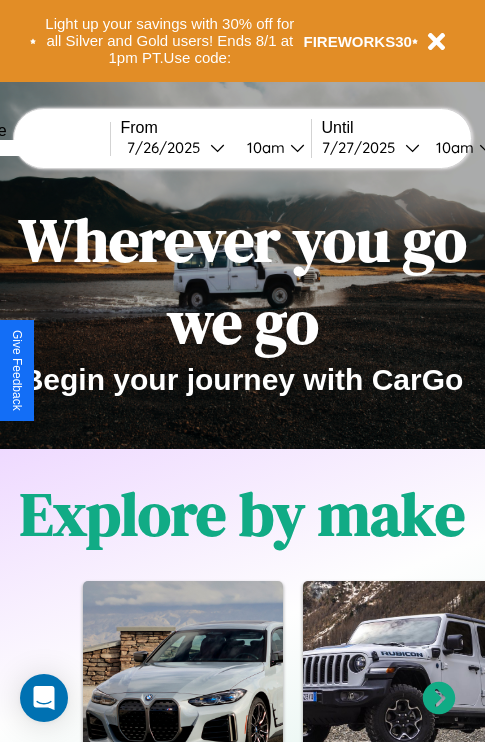 scroll, scrollTop: 0, scrollLeft: 0, axis: both 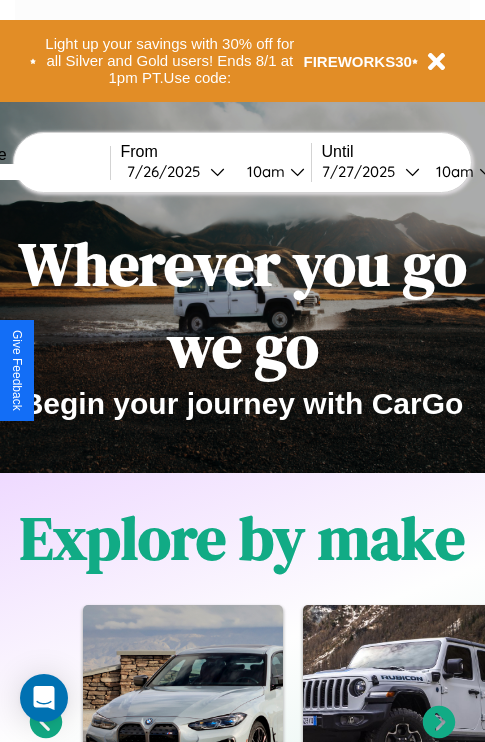 click at bounding box center [35, 172] 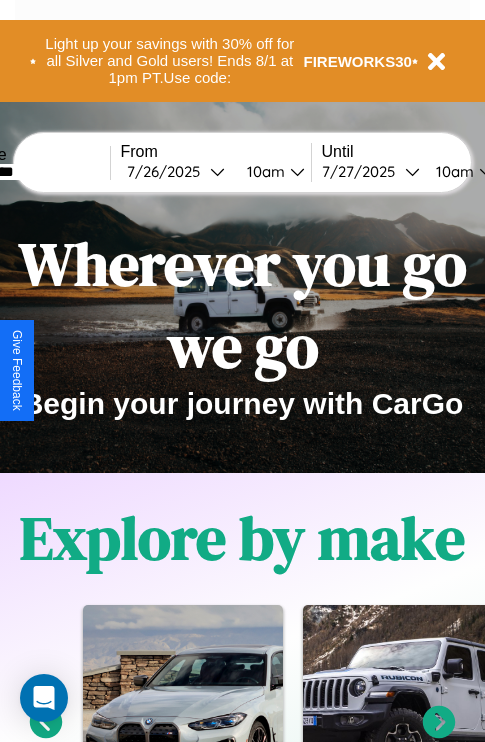 type on "*********" 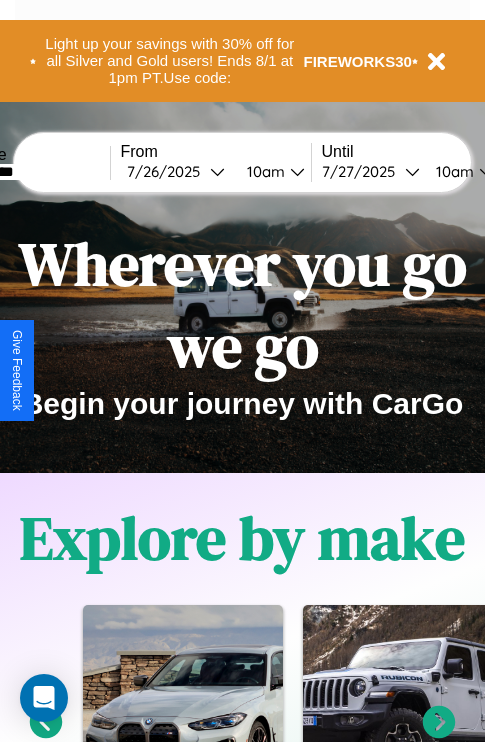 click on "7 / 26 / 2025" at bounding box center [168, 171] 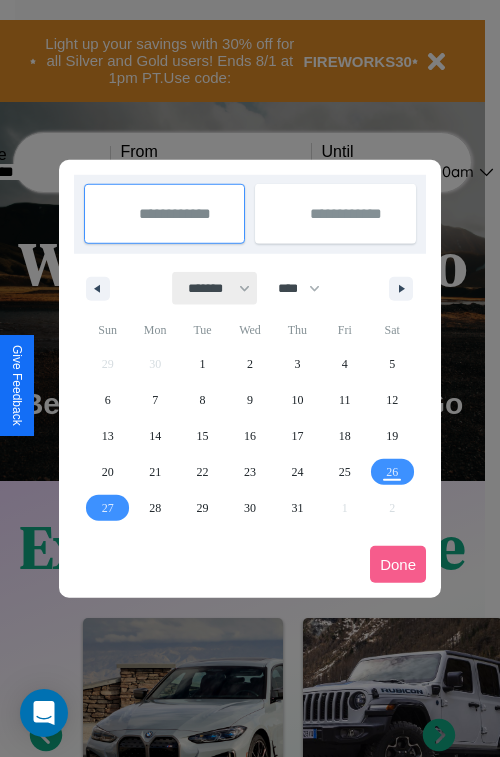 click on "******* ******** ***** ***** *** **** **** ****** ********* ******* ******** ********" at bounding box center (215, 288) 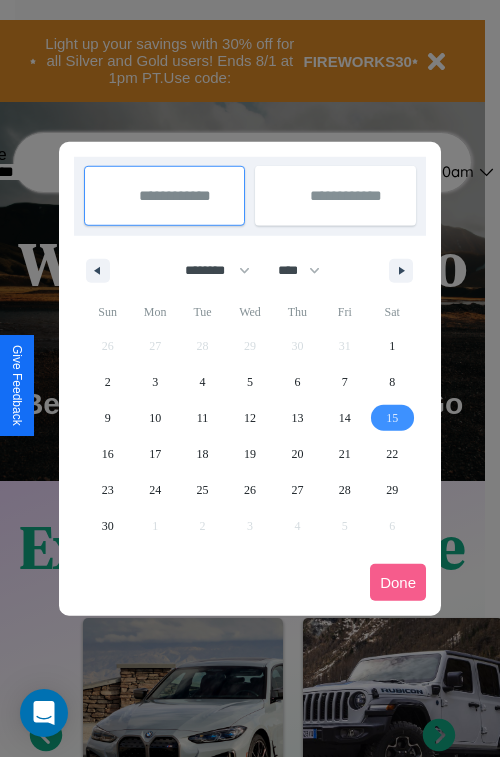 click on "15" at bounding box center (392, 418) 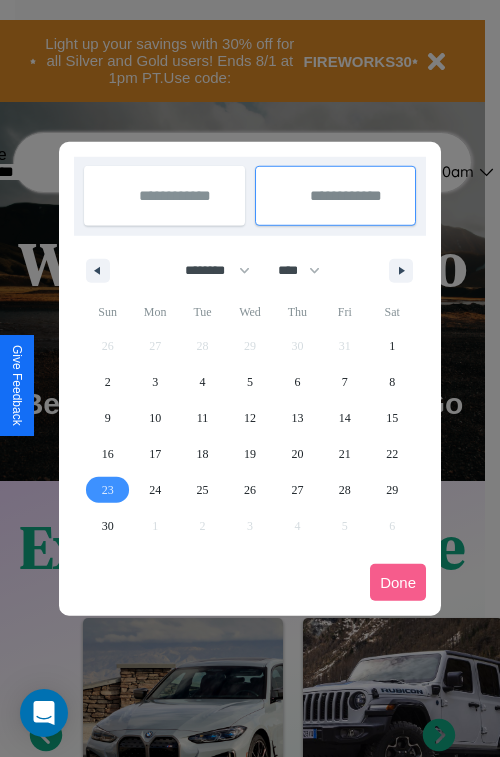 click on "23" at bounding box center [108, 490] 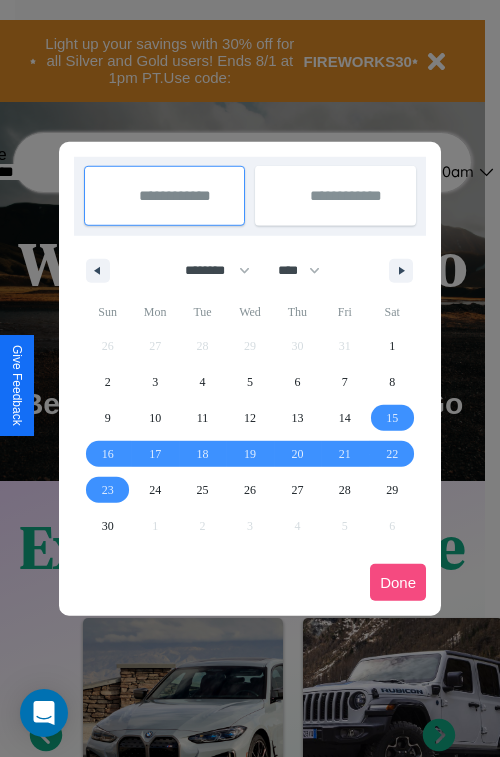 click on "Done" at bounding box center (398, 582) 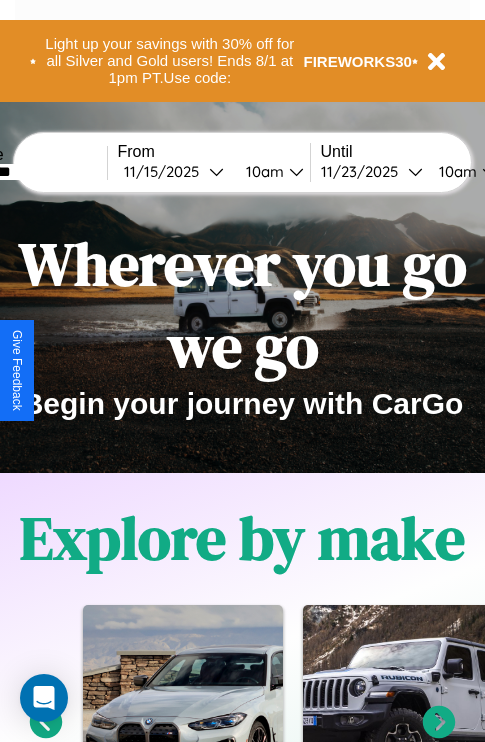 click on "10am" at bounding box center [455, 171] 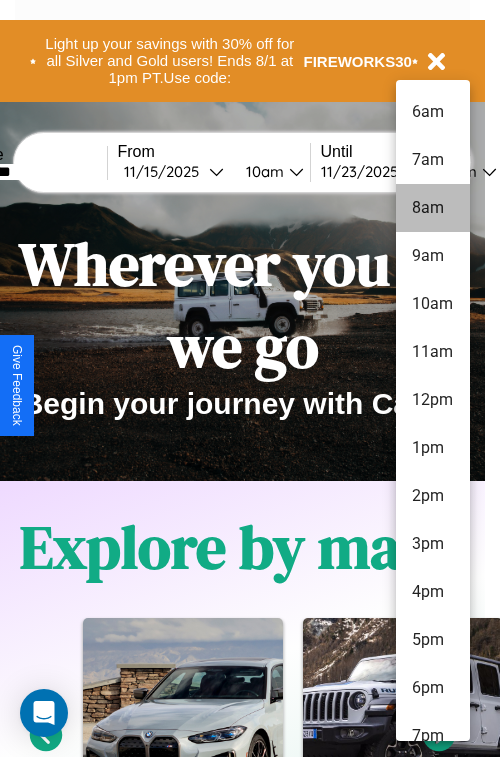 click on "8am" at bounding box center [433, 208] 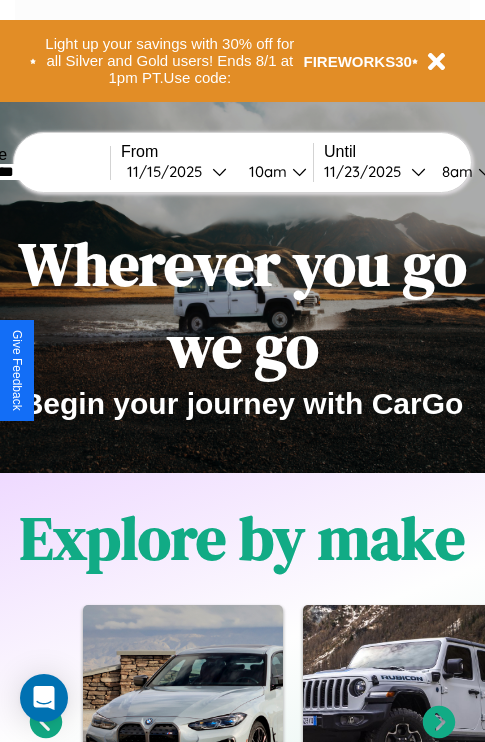 scroll, scrollTop: 0, scrollLeft: 75, axis: horizontal 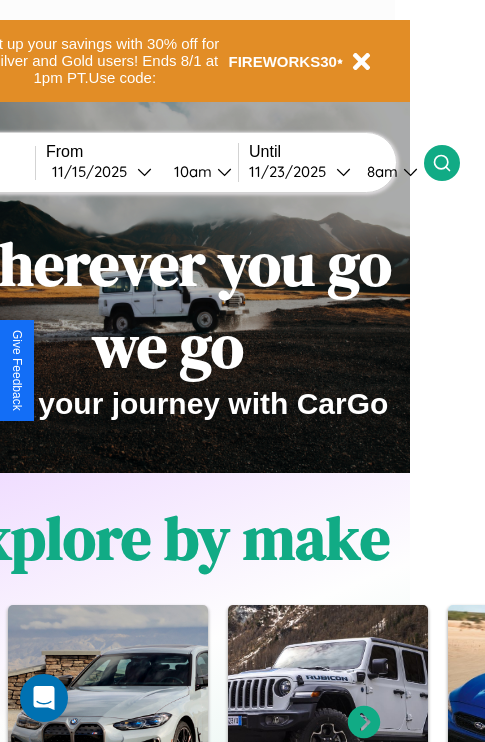 click 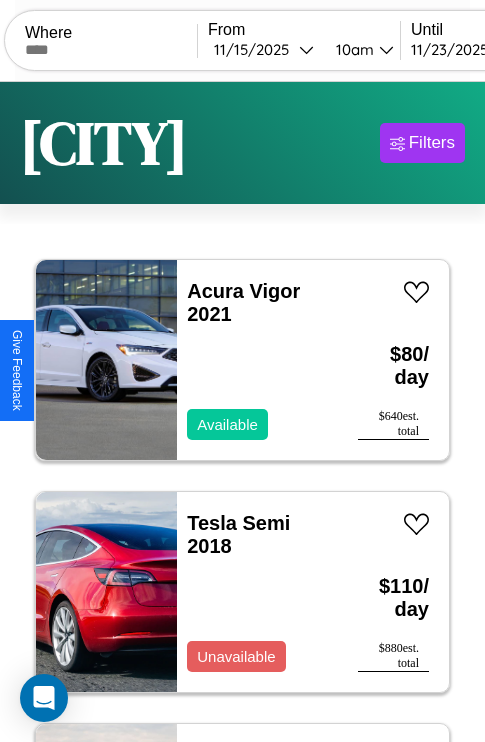 scroll, scrollTop: 95, scrollLeft: 0, axis: vertical 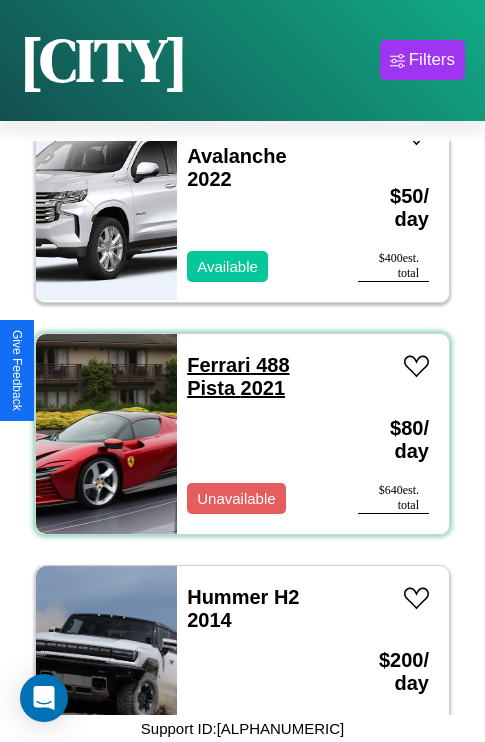 click on "Ferrari   488 Pista   2021" at bounding box center (238, 376) 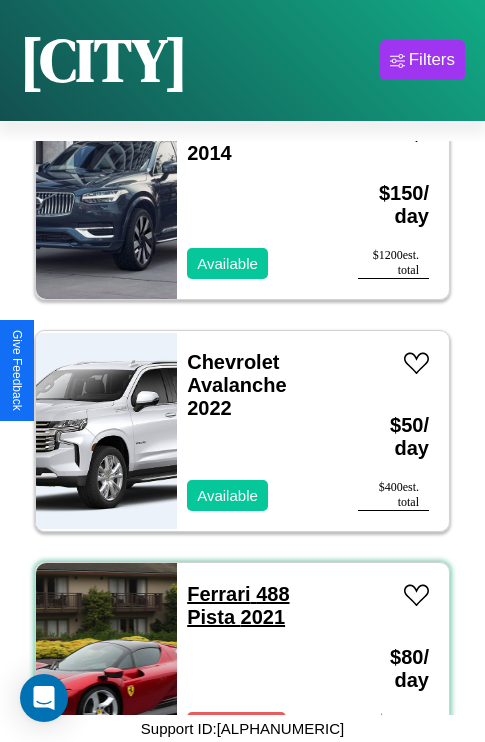 scroll, scrollTop: 2395, scrollLeft: 0, axis: vertical 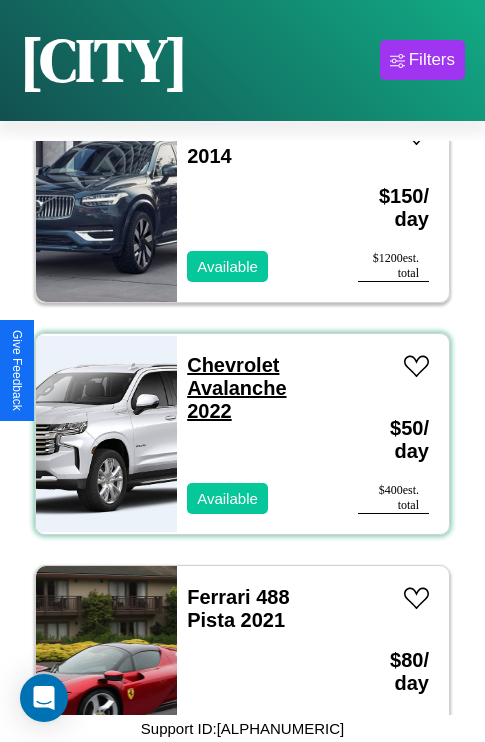 click on "Chevrolet   Avalanche   2022" at bounding box center (236, 388) 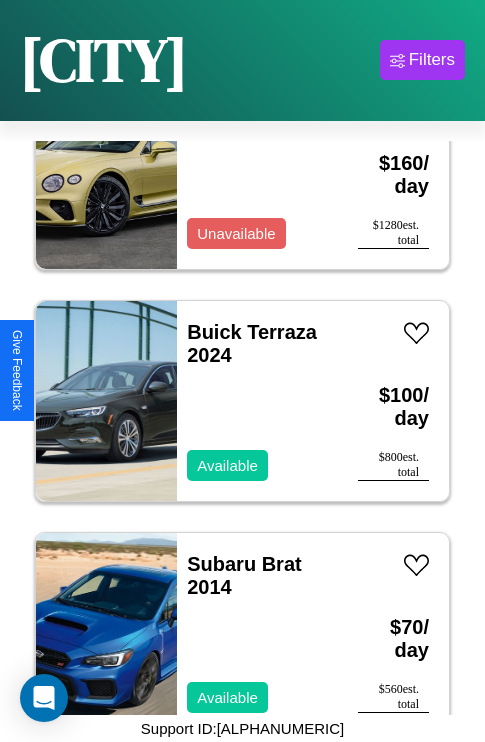 scroll, scrollTop: 539, scrollLeft: 0, axis: vertical 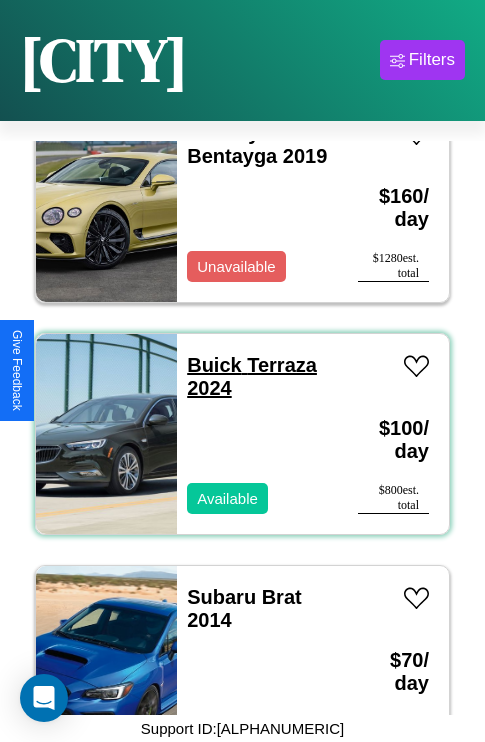 click on "Buick   Terraza   2024" at bounding box center (252, 376) 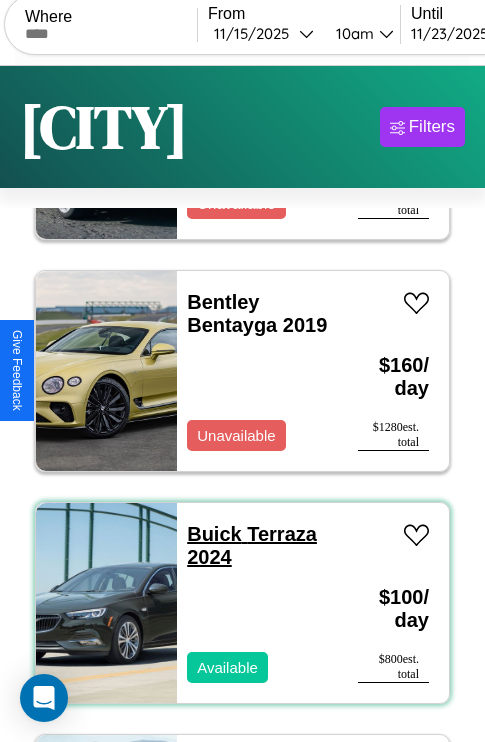 scroll, scrollTop: 0, scrollLeft: 0, axis: both 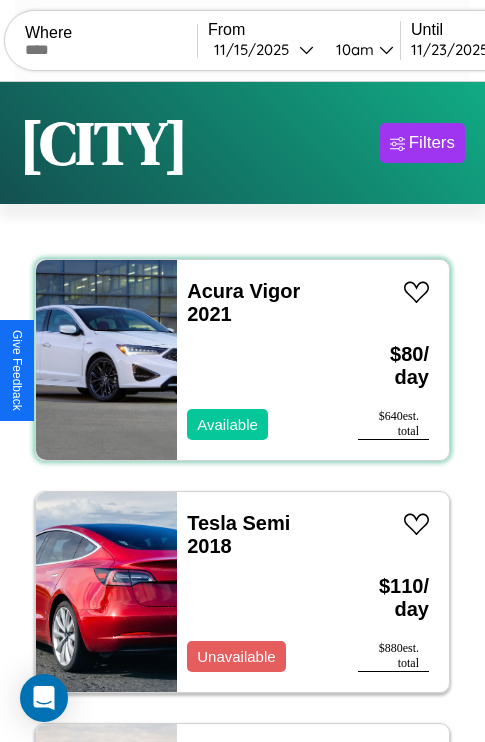 click on "Acura   Vigor   2021 Available" at bounding box center [257, 360] 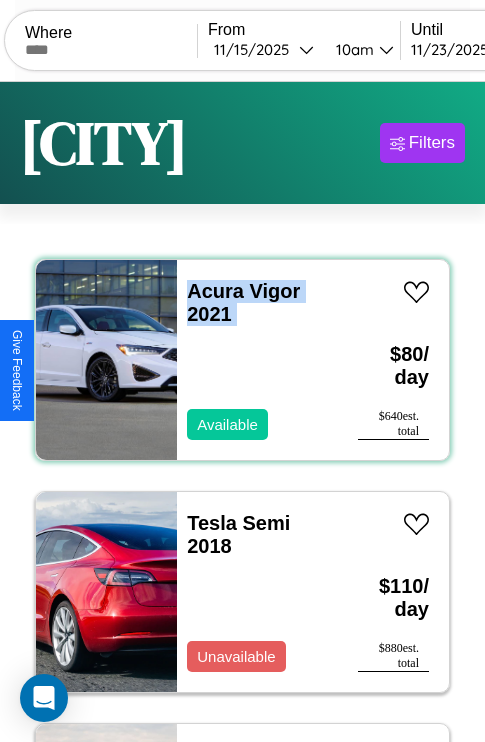 click on "Acura   Vigor   2021 Available" at bounding box center [257, 360] 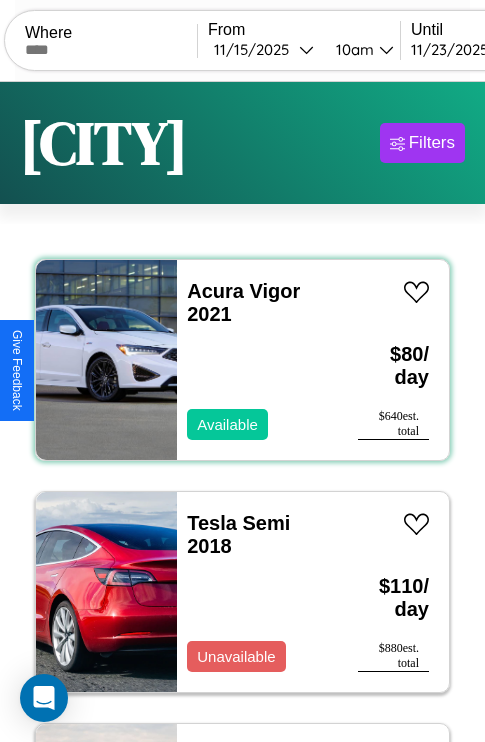click on "Acura   Vigor   2021 Available" at bounding box center (257, 360) 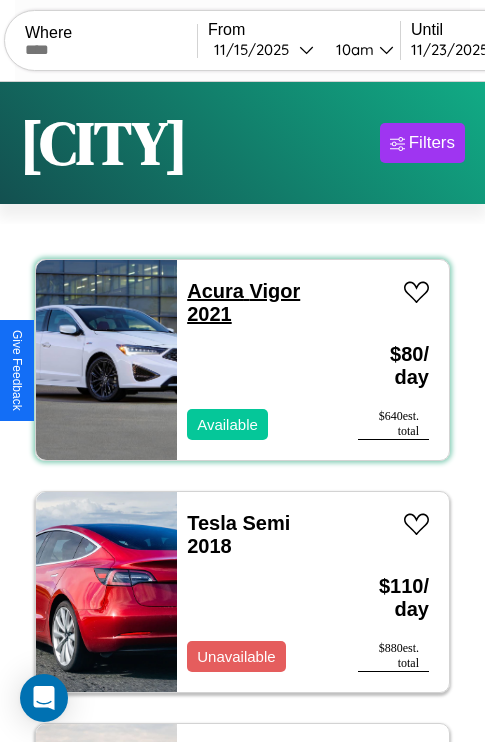click on "Acura   Vigor   2021" at bounding box center [243, 302] 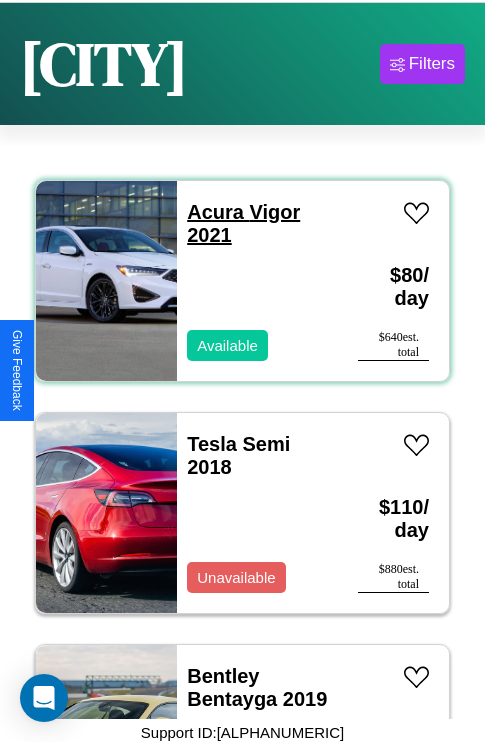 scroll, scrollTop: 121, scrollLeft: 0, axis: vertical 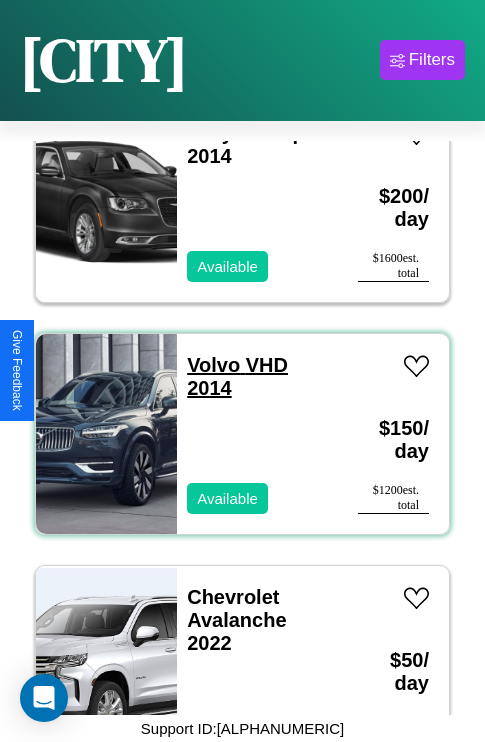 click on "Volvo   VHD   2014" at bounding box center (237, 376) 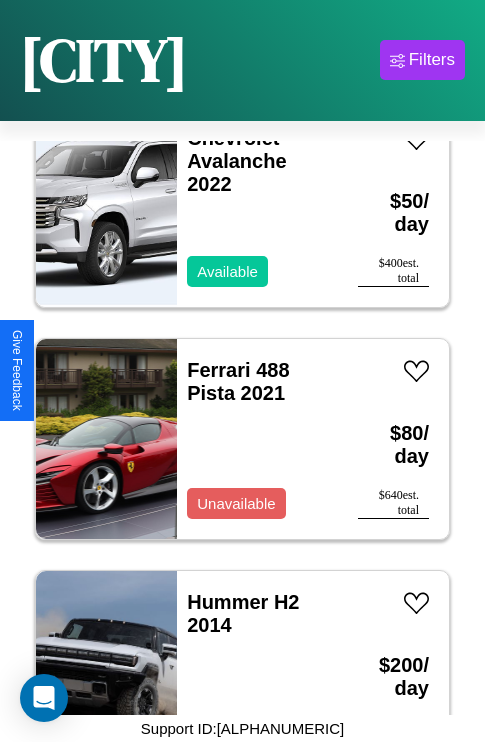 scroll, scrollTop: 2627, scrollLeft: 0, axis: vertical 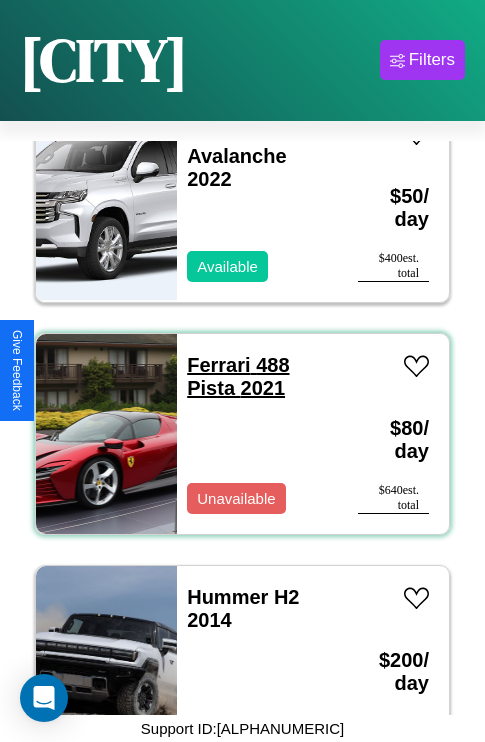 click on "Ferrari   488 Pista   2021" at bounding box center (238, 376) 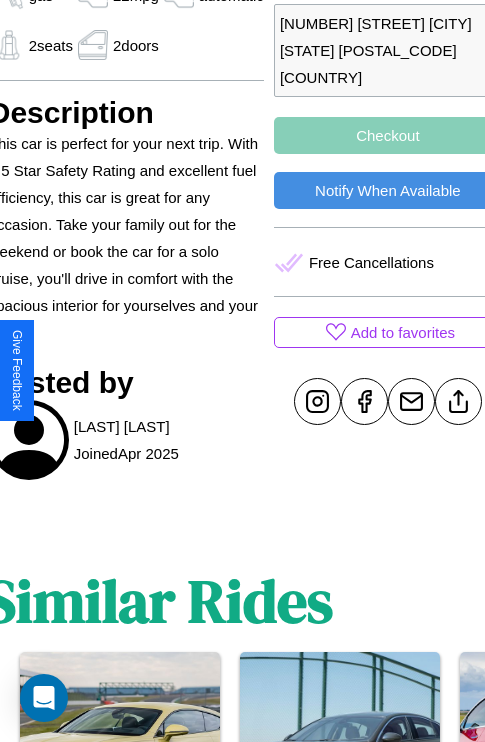 scroll, scrollTop: 724, scrollLeft: 84, axis: both 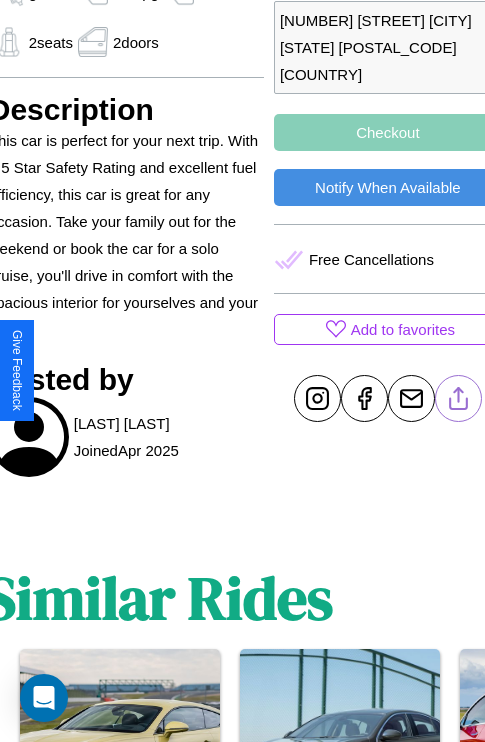 click 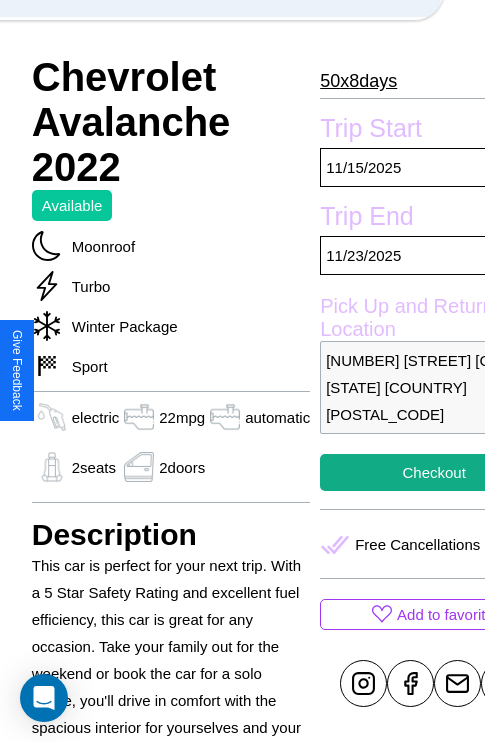 scroll, scrollTop: 618, scrollLeft: 76, axis: both 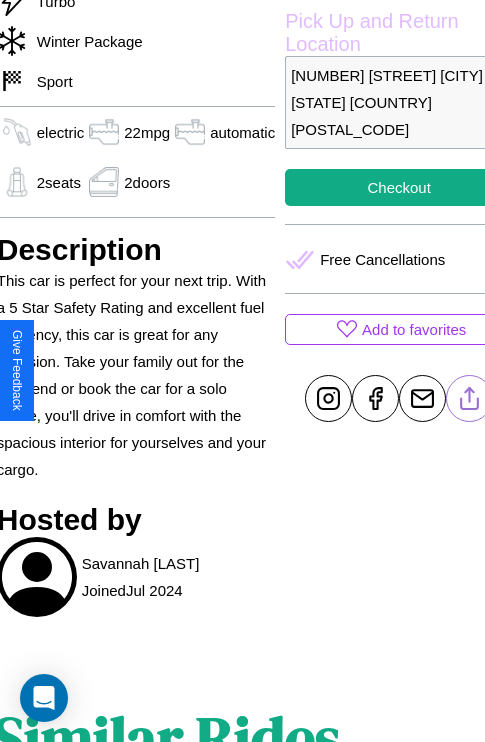click 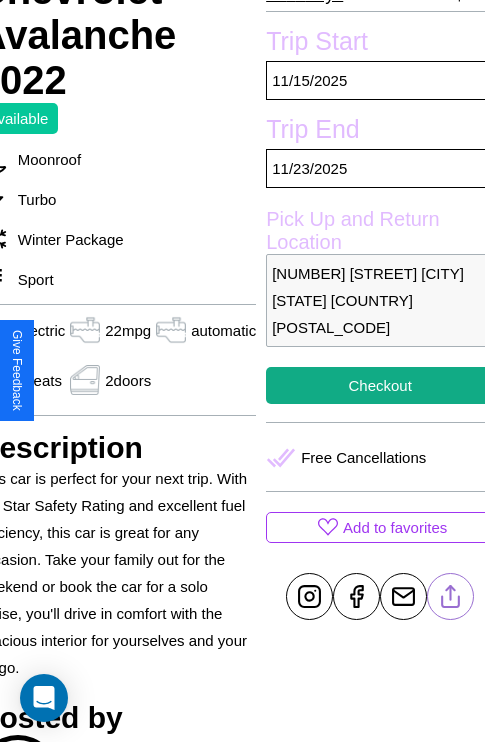 scroll, scrollTop: 407, scrollLeft: 96, axis: both 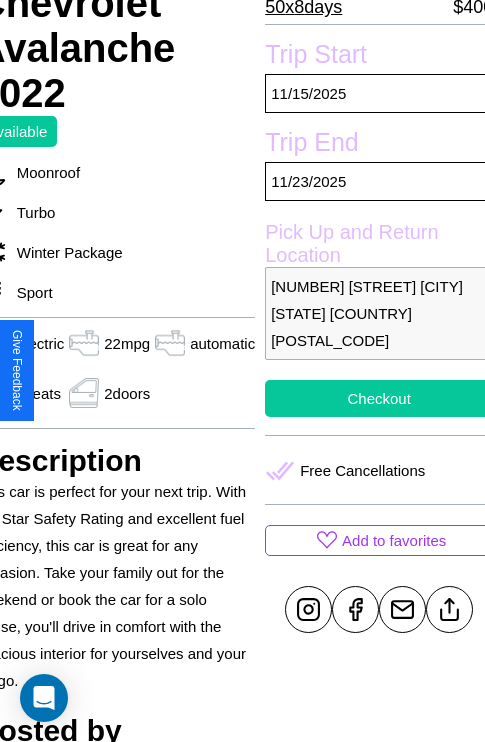 click on "Checkout" at bounding box center (379, 398) 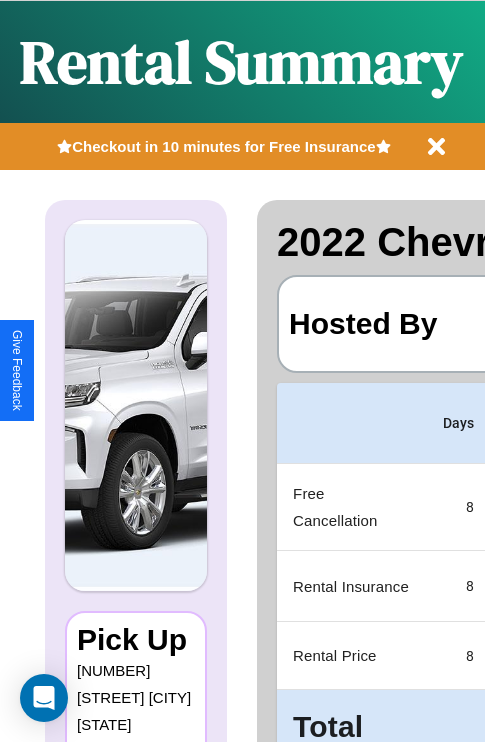 scroll, scrollTop: 0, scrollLeft: 382, axis: horizontal 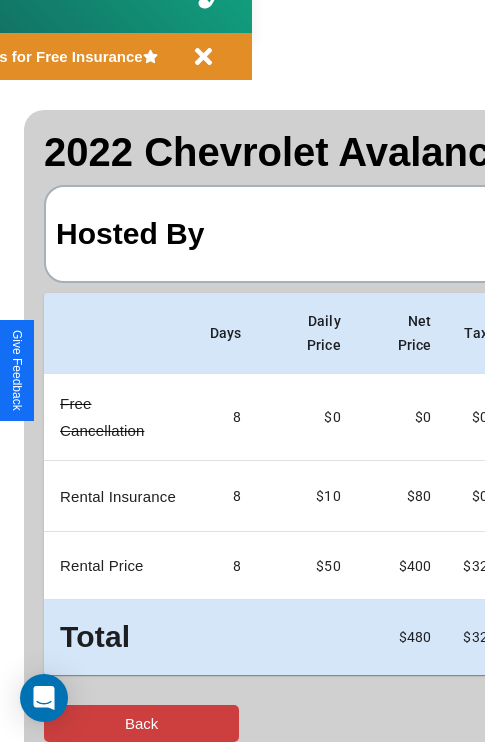 click on "Back" at bounding box center [141, 723] 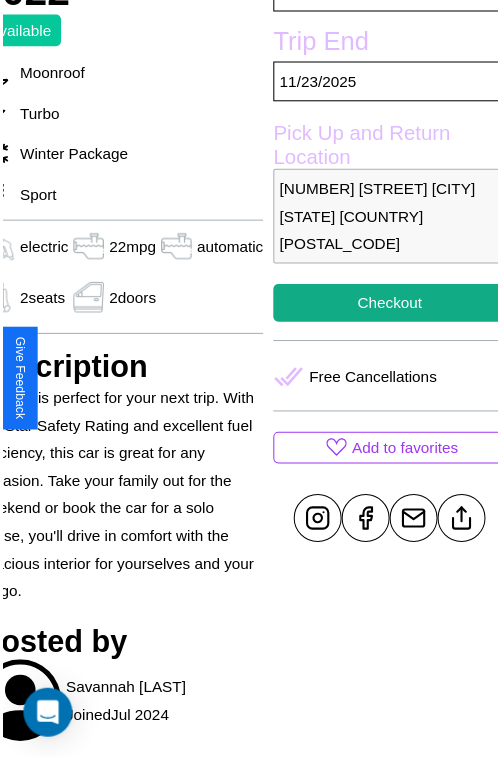 scroll, scrollTop: 549, scrollLeft: 96, axis: both 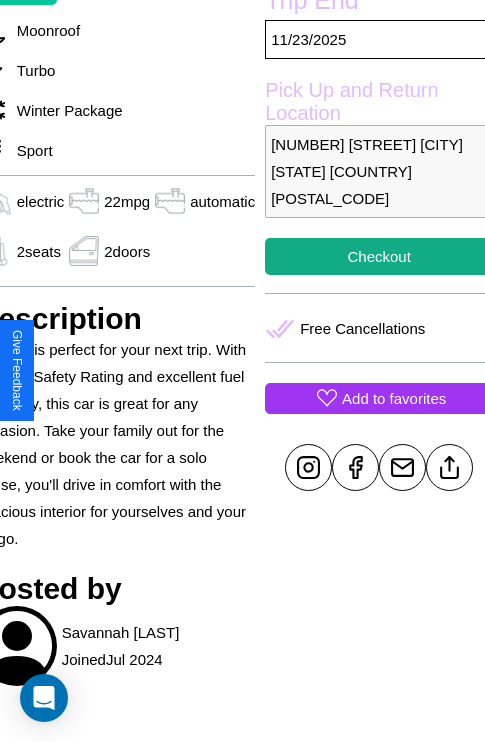click on "Add to favorites" at bounding box center (394, 398) 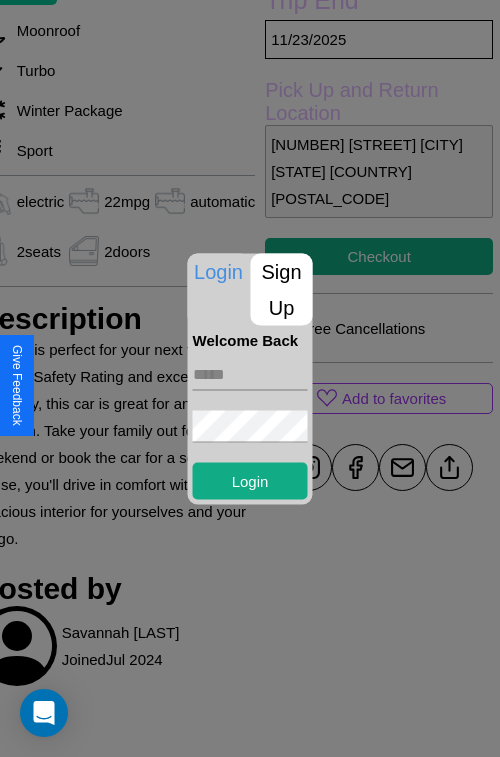click on "Sign Up" at bounding box center [282, 289] 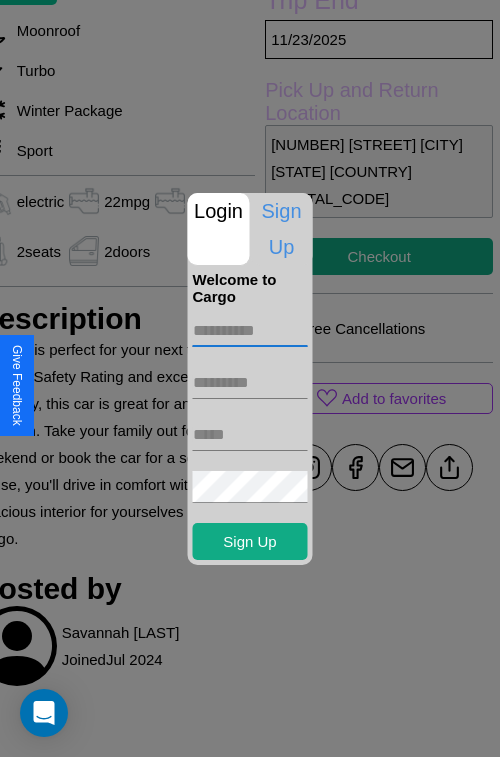 click at bounding box center (250, 331) 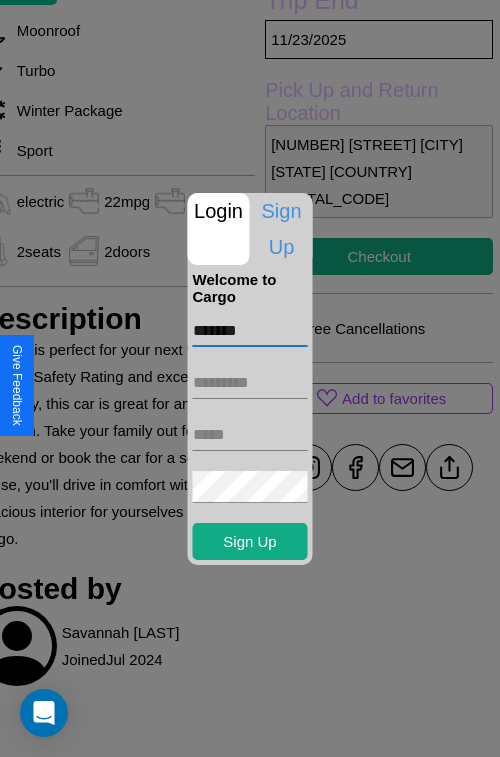 type on "*******" 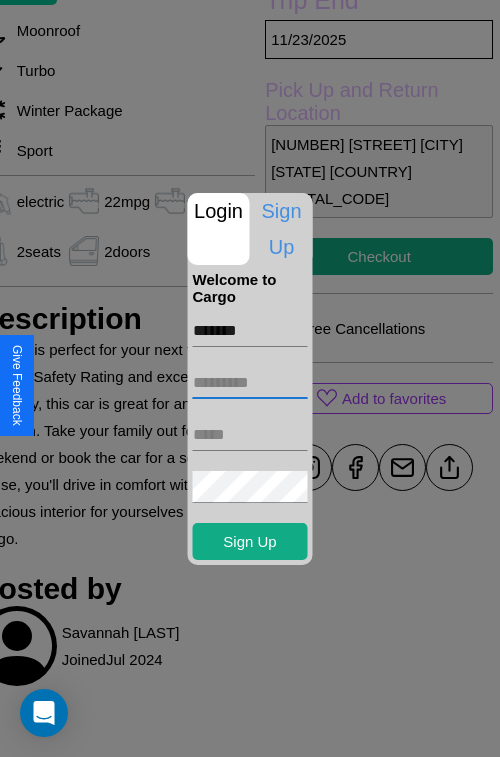 click at bounding box center (250, 383) 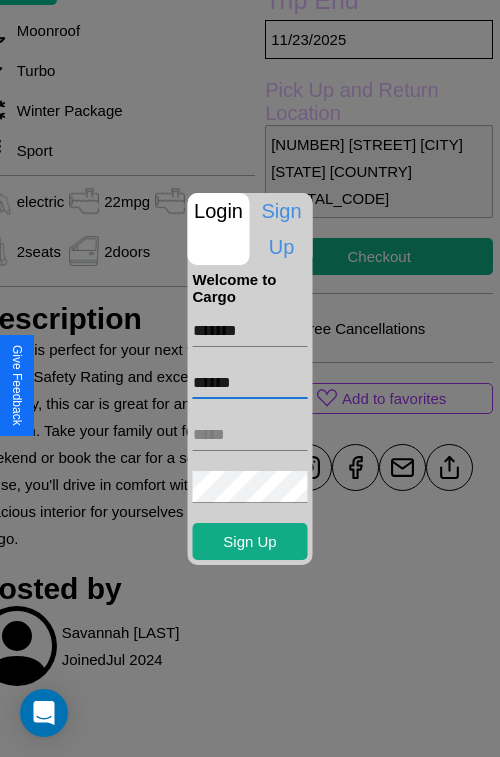 type on "******" 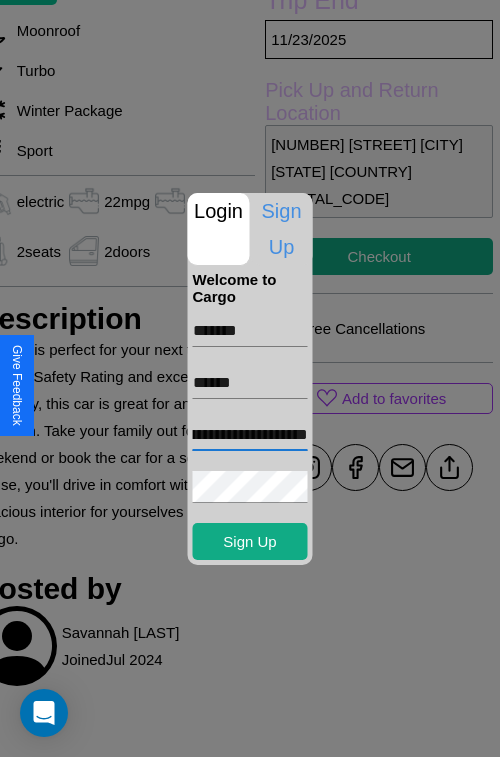 scroll, scrollTop: 0, scrollLeft: 75, axis: horizontal 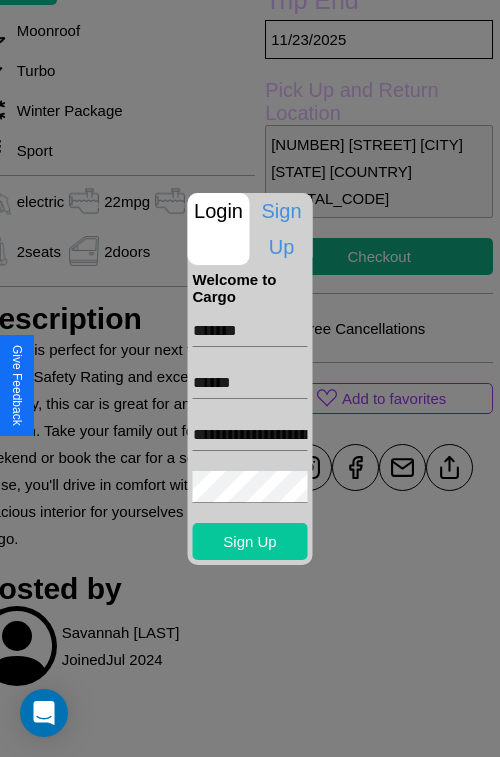 click on "Sign Up" at bounding box center (250, 541) 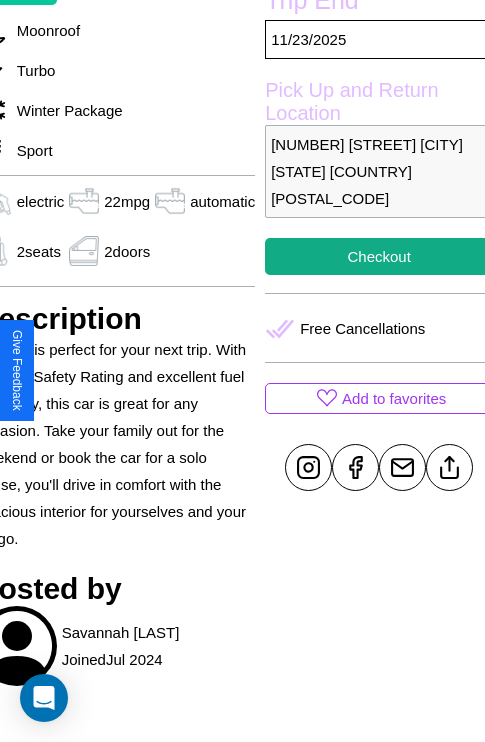 scroll, scrollTop: 549, scrollLeft: 96, axis: both 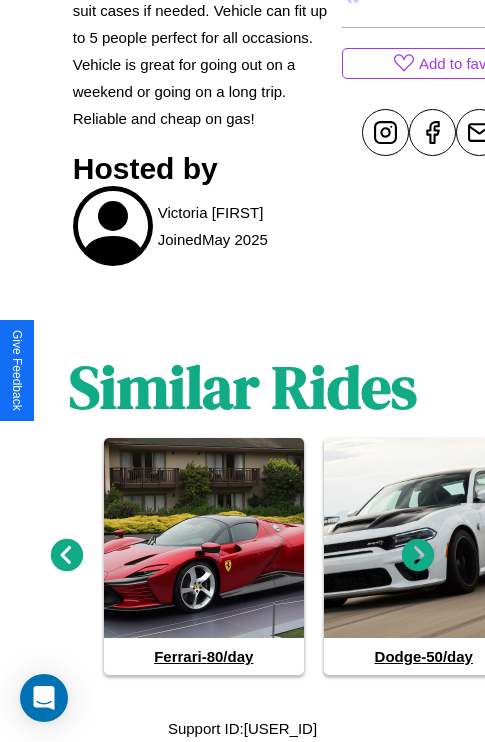 click 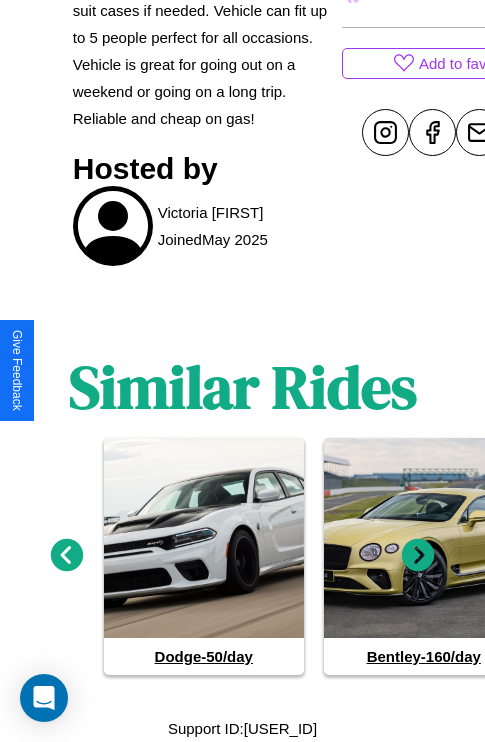 click 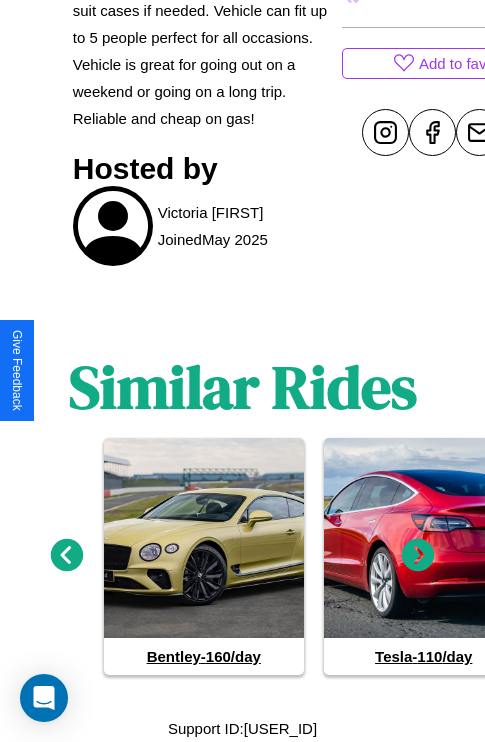 click 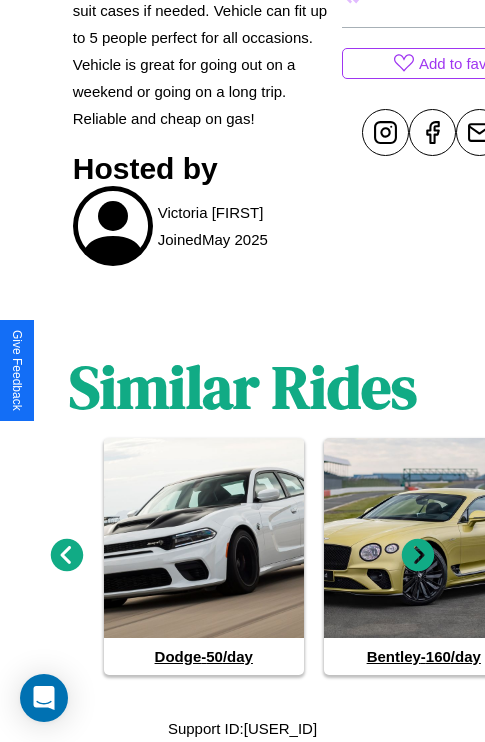 click 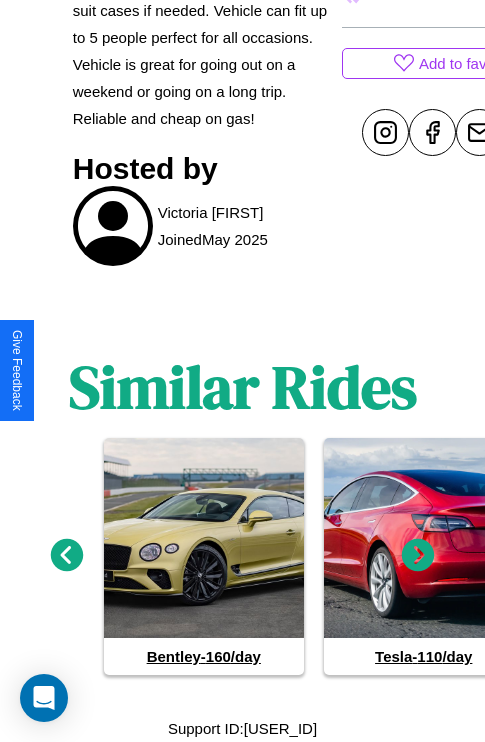 click 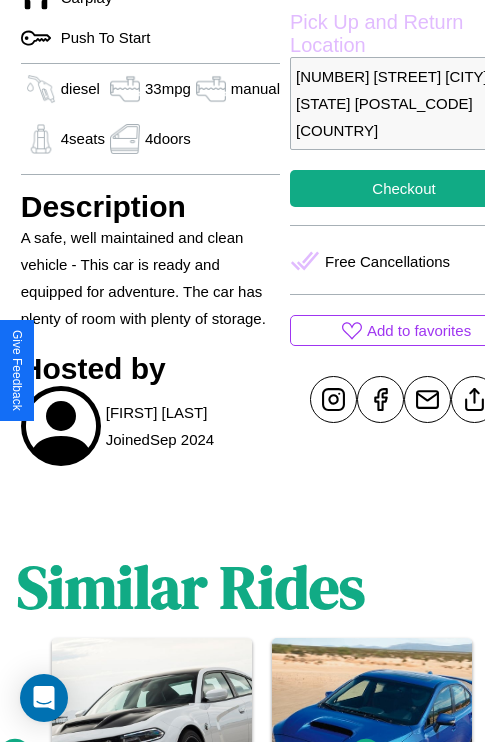 scroll, scrollTop: 670, scrollLeft: 52, axis: both 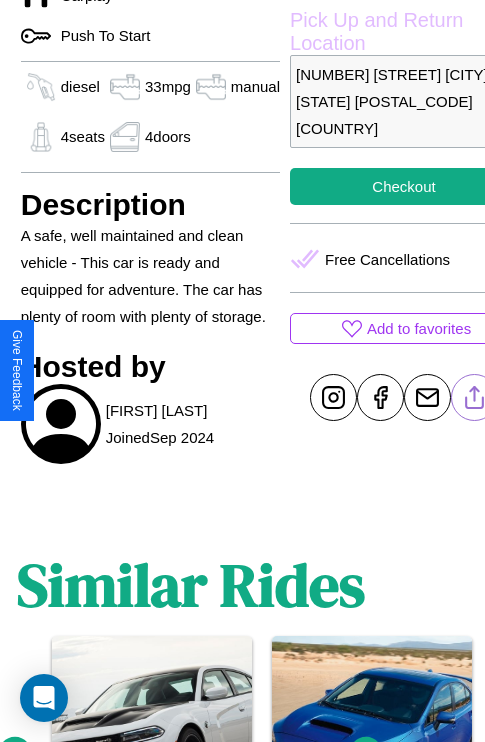 click 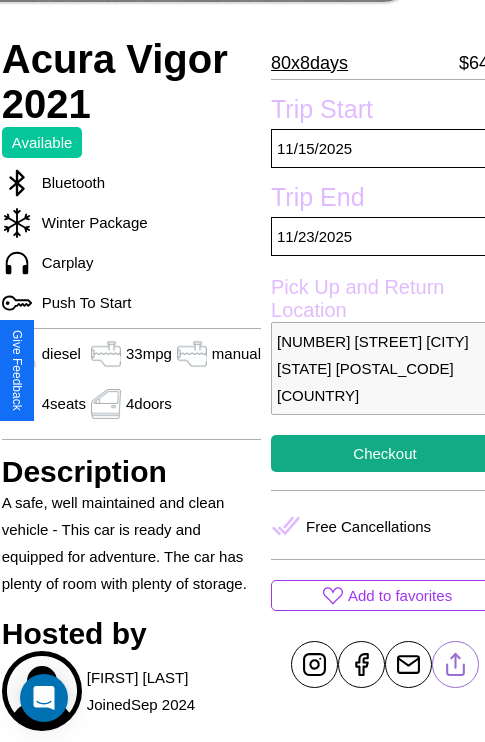 scroll, scrollTop: 387, scrollLeft: 72, axis: both 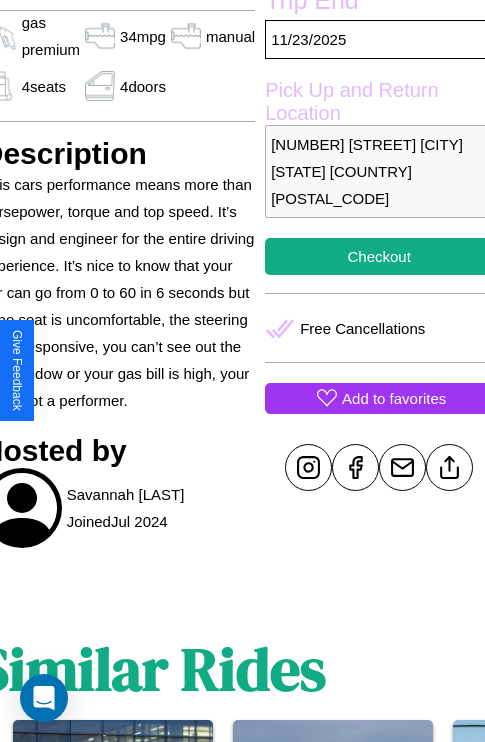 click on "Add to favorites" at bounding box center (394, 398) 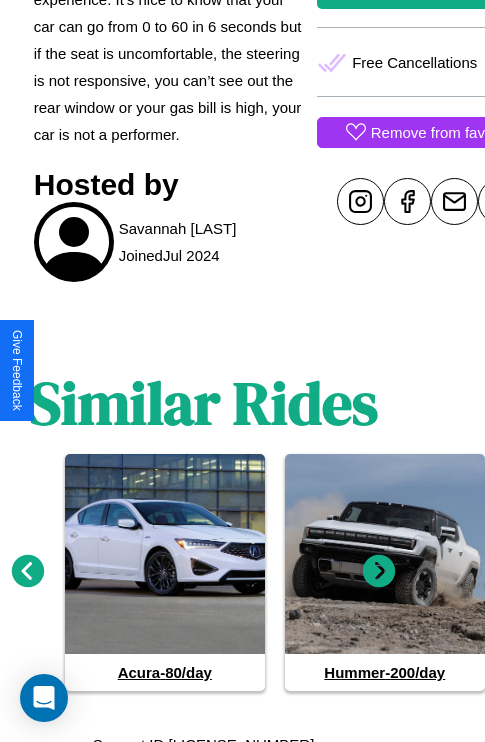 scroll, scrollTop: 889, scrollLeft: 30, axis: both 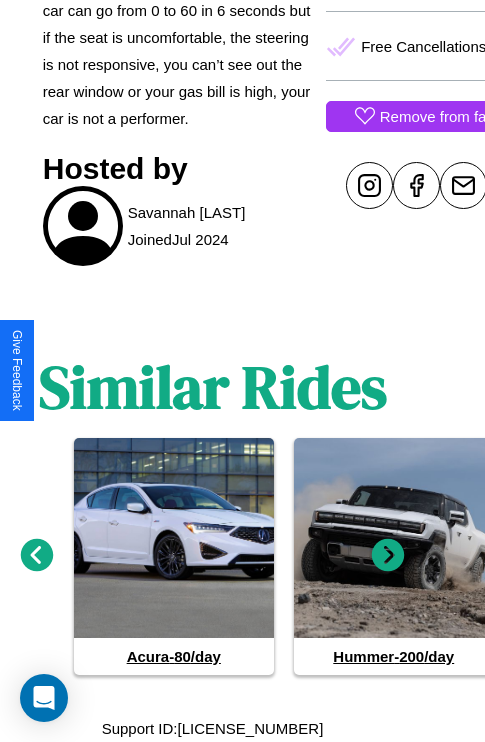 click 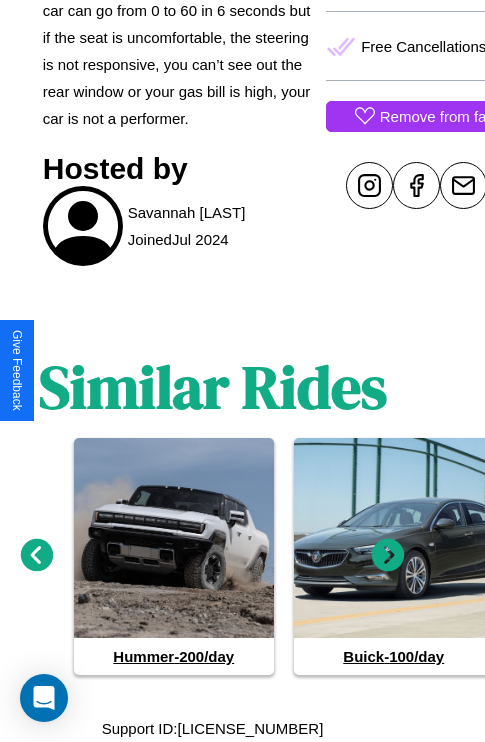 click 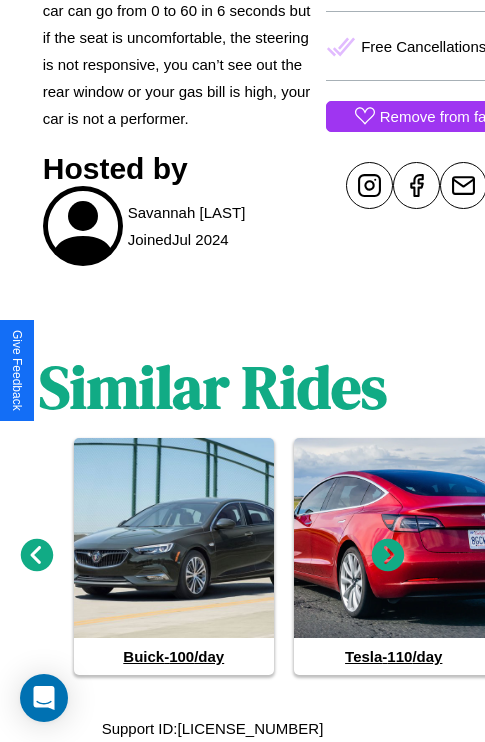 click 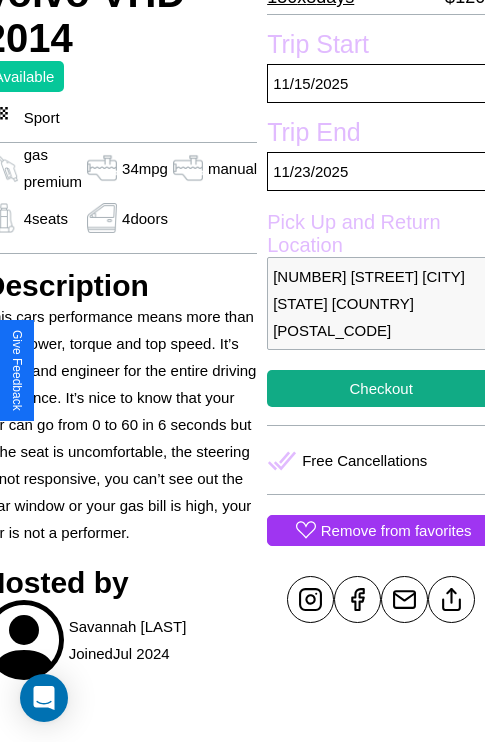 scroll, scrollTop: 438, scrollLeft: 91, axis: both 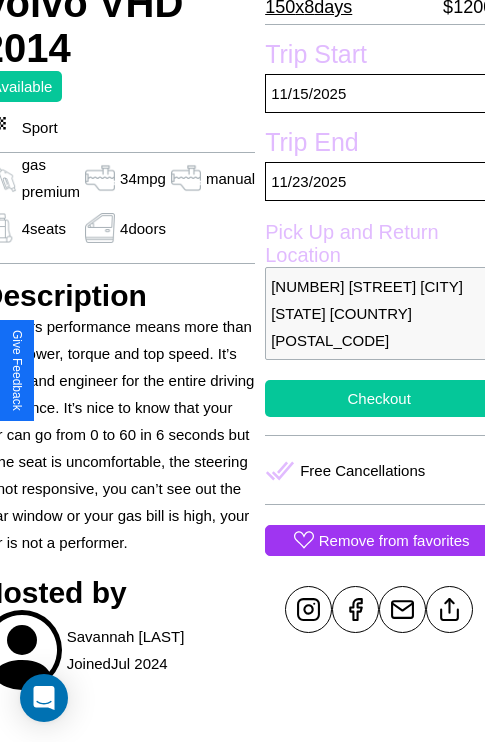 click on "Checkout" at bounding box center [379, 398] 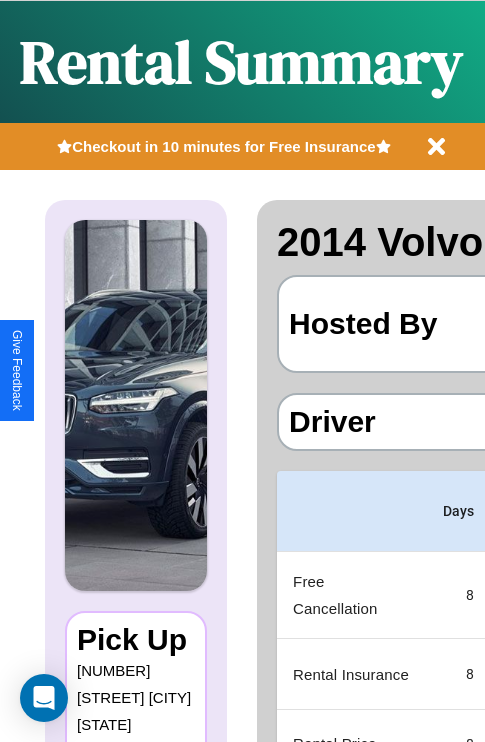 scroll, scrollTop: 0, scrollLeft: 382, axis: horizontal 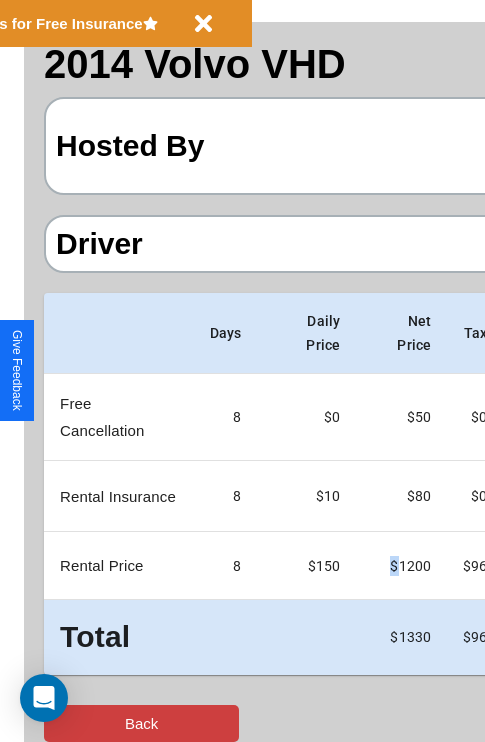 click on "Back" at bounding box center [141, 723] 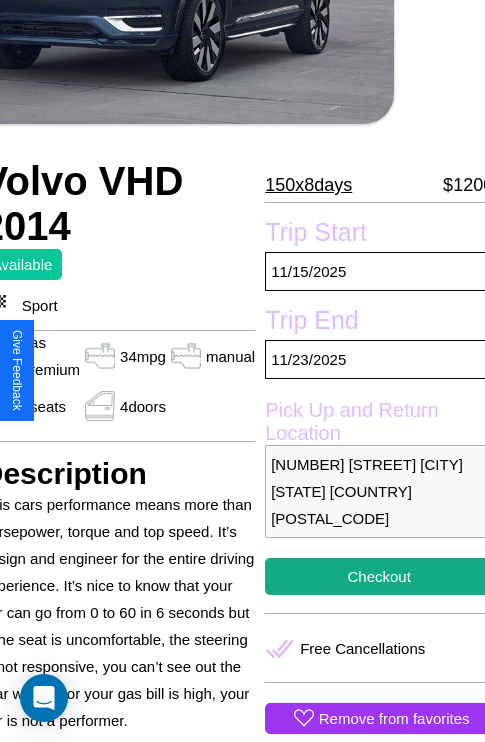 scroll, scrollTop: 367, scrollLeft: 91, axis: both 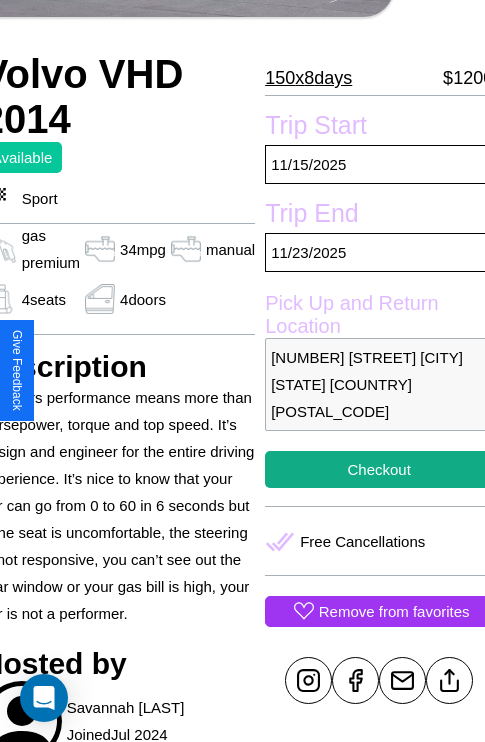 click on "9018 River Road  Melbourne Victoria Australia 79323" at bounding box center (379, 384) 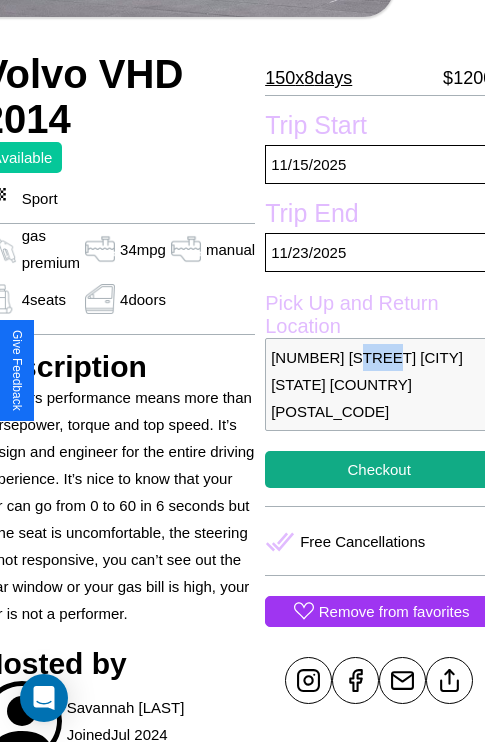 click on "9018 River Road  Melbourne Victoria Australia 79323" at bounding box center (379, 384) 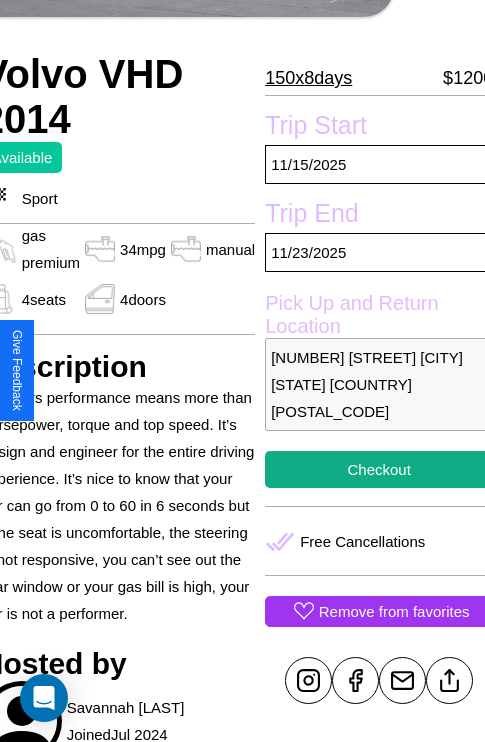 click on "9018 River Road  Melbourne Victoria Australia 79323" at bounding box center [379, 384] 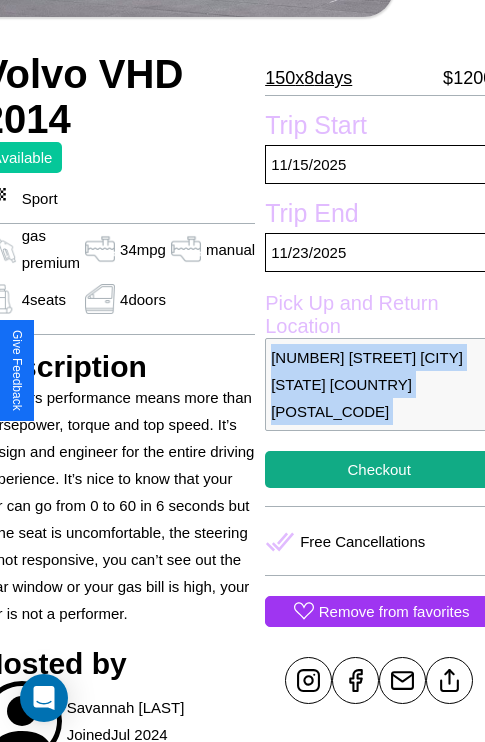 click on "9018 River Road  Melbourne Victoria Australia 79323" at bounding box center (379, 384) 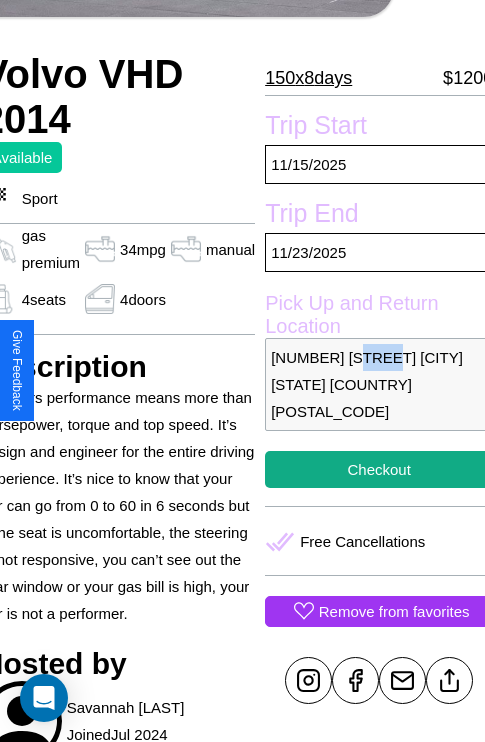 click on "9018 River Road  Melbourne Victoria Australia 79323" at bounding box center (379, 384) 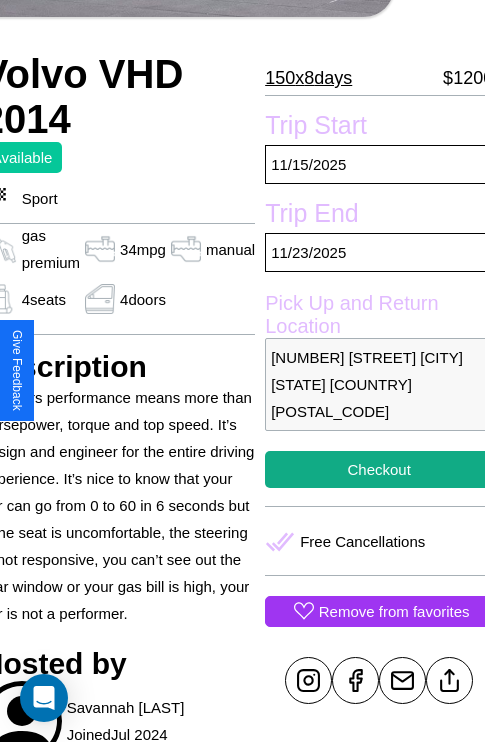 click on "9018 River Road  Melbourne Victoria Australia 79323" at bounding box center [379, 384] 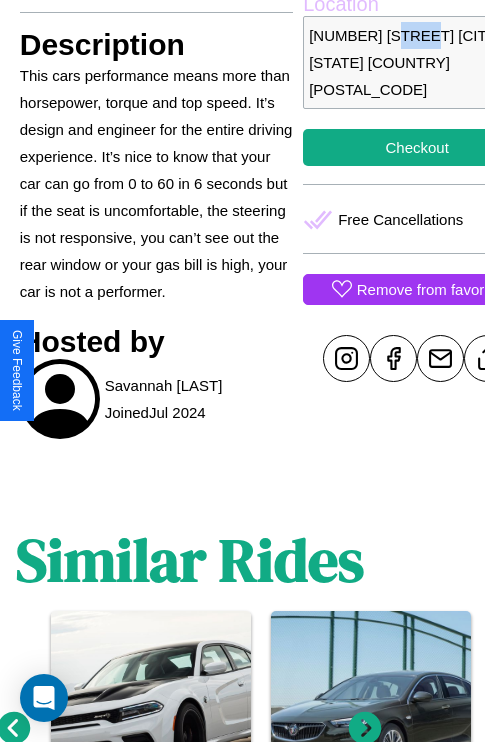 scroll, scrollTop: 889, scrollLeft: 30, axis: both 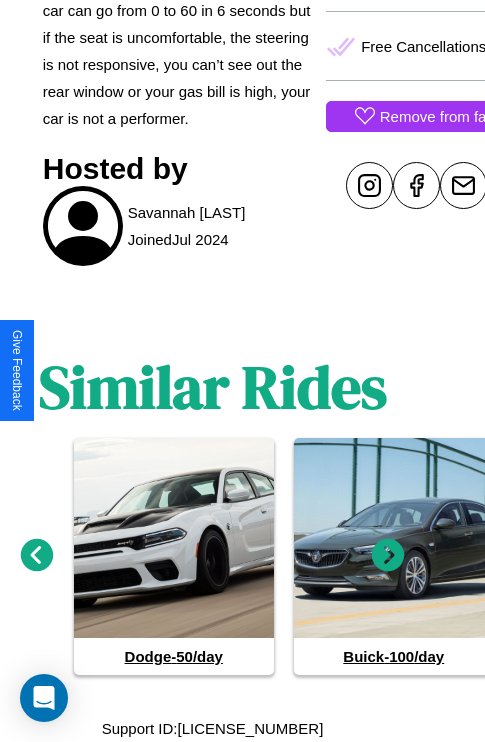 click 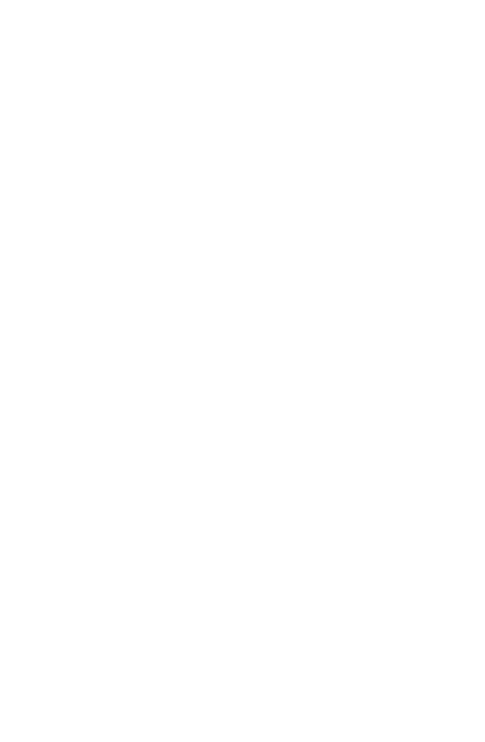 scroll, scrollTop: 0, scrollLeft: 0, axis: both 